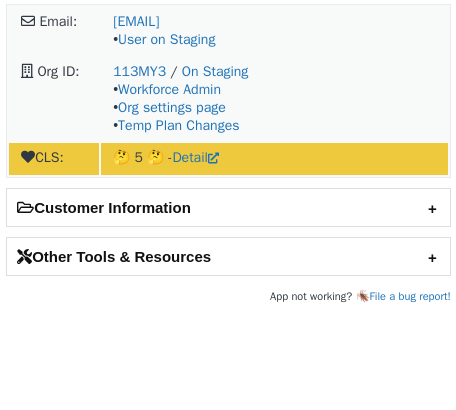 scroll, scrollTop: 0, scrollLeft: 0, axis: both 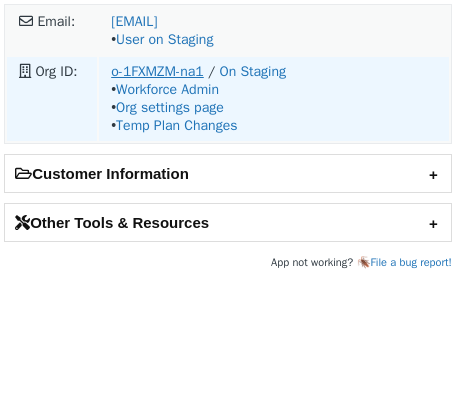 click on "o-1FXMZM-na1" at bounding box center [157, 71] 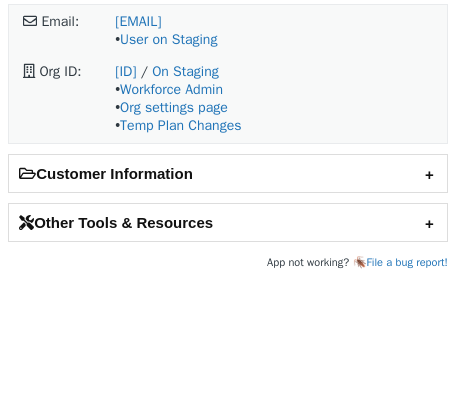 scroll, scrollTop: 0, scrollLeft: 0, axis: both 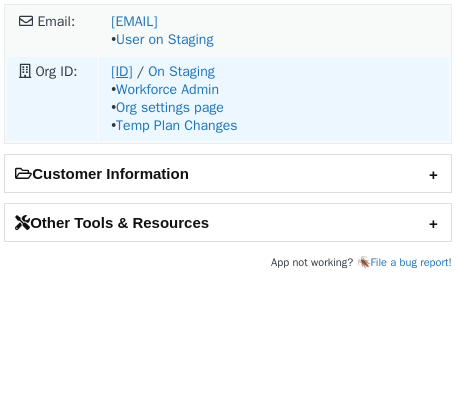 click on "o-1H5SEQ-na1" at bounding box center [121, 71] 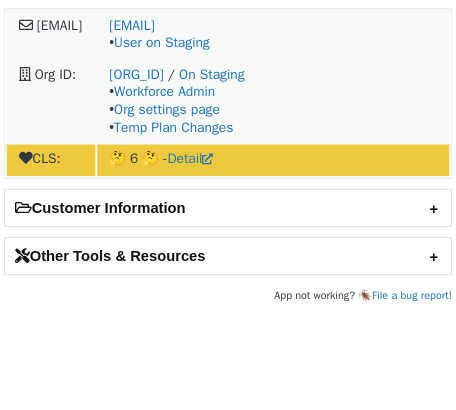 scroll, scrollTop: 0, scrollLeft: 0, axis: both 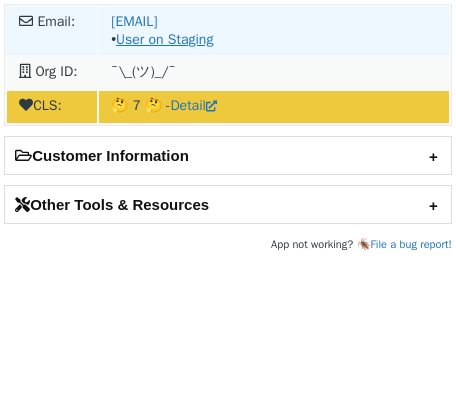 click on "User on Staging" at bounding box center (164, 39) 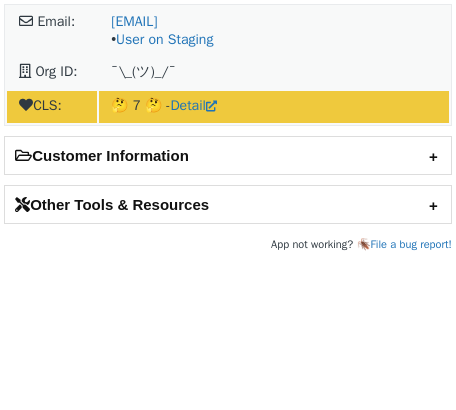 scroll, scrollTop: 0, scrollLeft: 0, axis: both 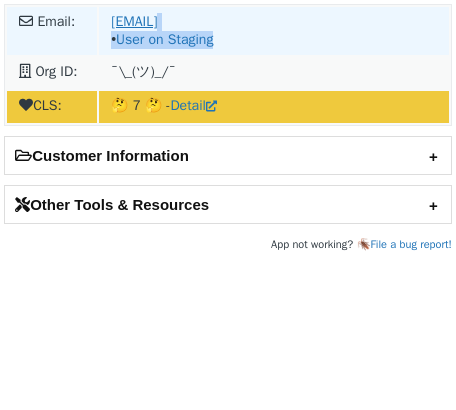 drag, startPoint x: 302, startPoint y: 35, endPoint x: 165, endPoint y: 23, distance: 137.52454 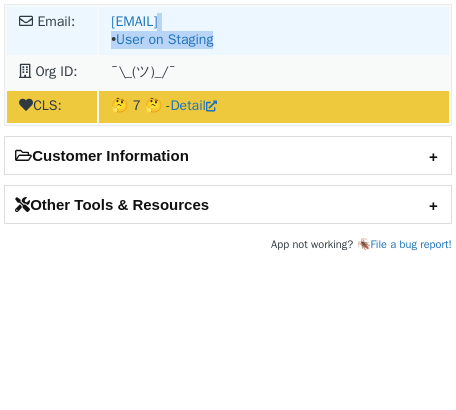 click on "noreply@mygo1.com •  User on Staging" at bounding box center (274, 31) 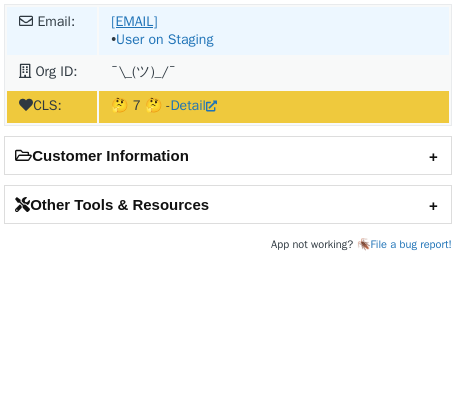 drag, startPoint x: 301, startPoint y: 17, endPoint x: 165, endPoint y: 20, distance: 136.03308 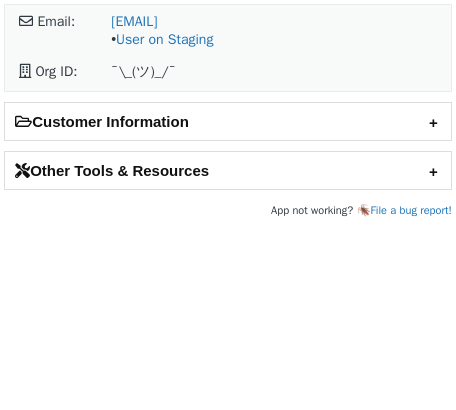 scroll, scrollTop: 0, scrollLeft: 0, axis: both 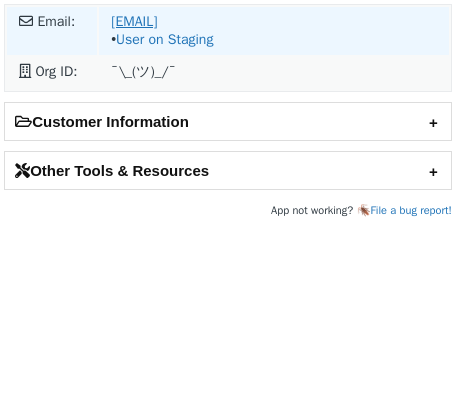 click on "[EMAIL]" at bounding box center [134, 21] 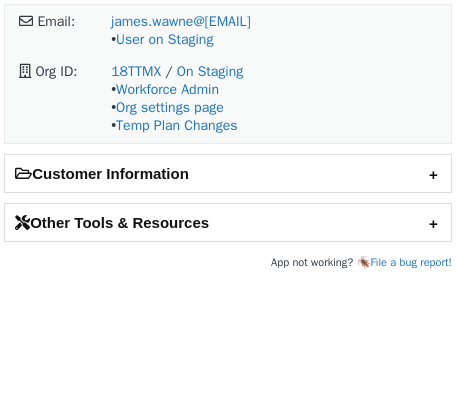 scroll, scrollTop: 0, scrollLeft: 0, axis: both 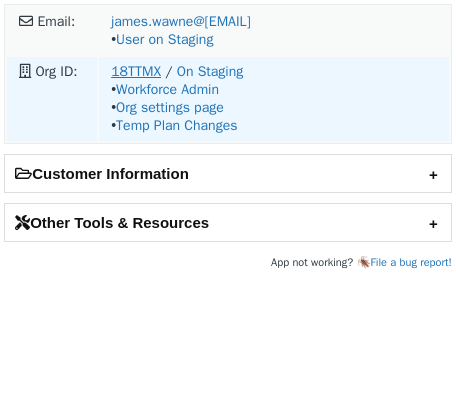 click on "18TTMX" at bounding box center (136, 71) 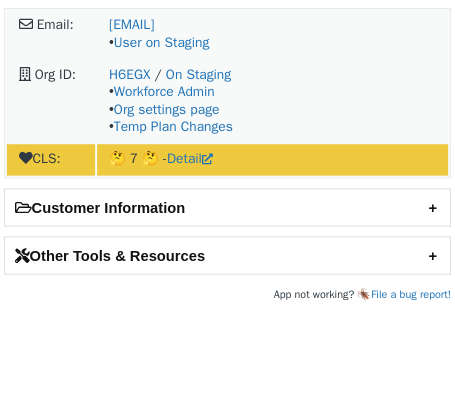 scroll, scrollTop: 0, scrollLeft: 0, axis: both 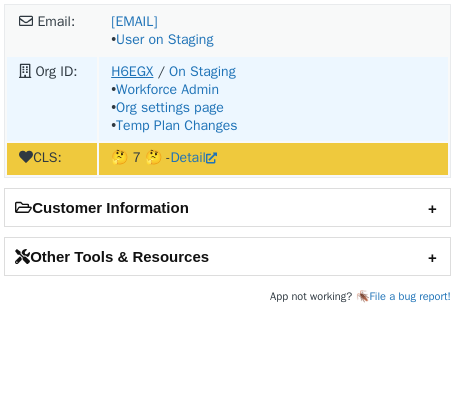 click on "H6EGX" at bounding box center [132, 71] 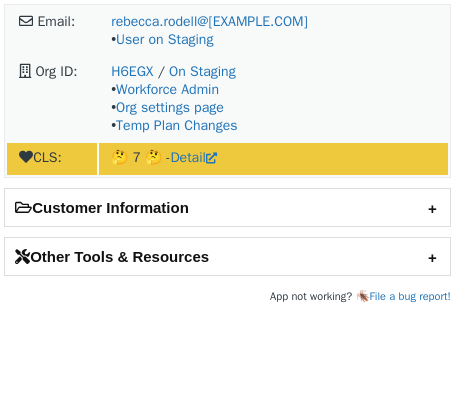 scroll, scrollTop: 0, scrollLeft: 0, axis: both 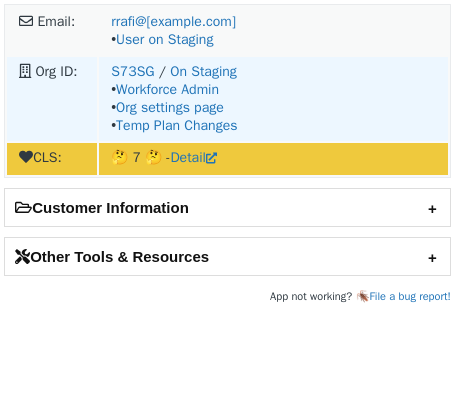 click on "S73SG
/   On Staging
•  Workforce Admin   •  Org settings page •  Temp Plan Changes" at bounding box center (273, 31) 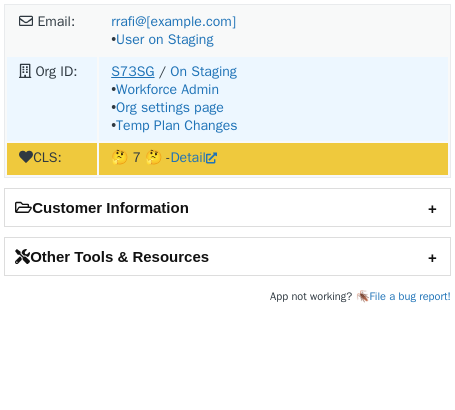 click on "S73SG" at bounding box center (132, 71) 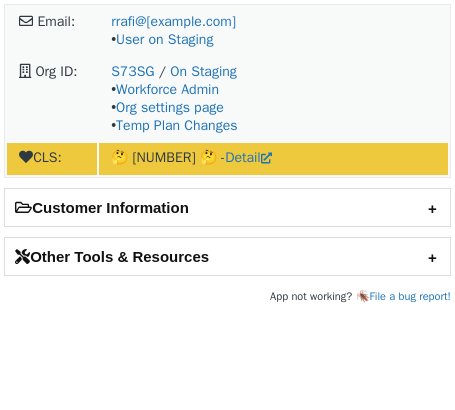 scroll, scrollTop: 0, scrollLeft: 0, axis: both 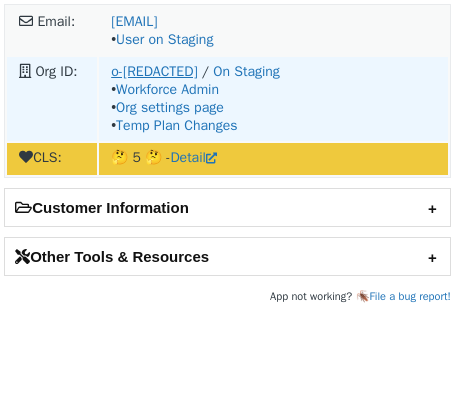 click on "o-[REDACTED]" at bounding box center [154, 71] 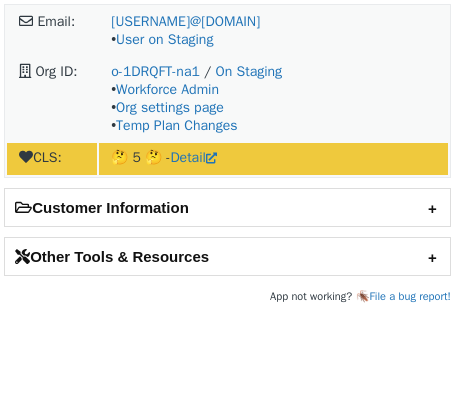 scroll, scrollTop: 0, scrollLeft: 0, axis: both 